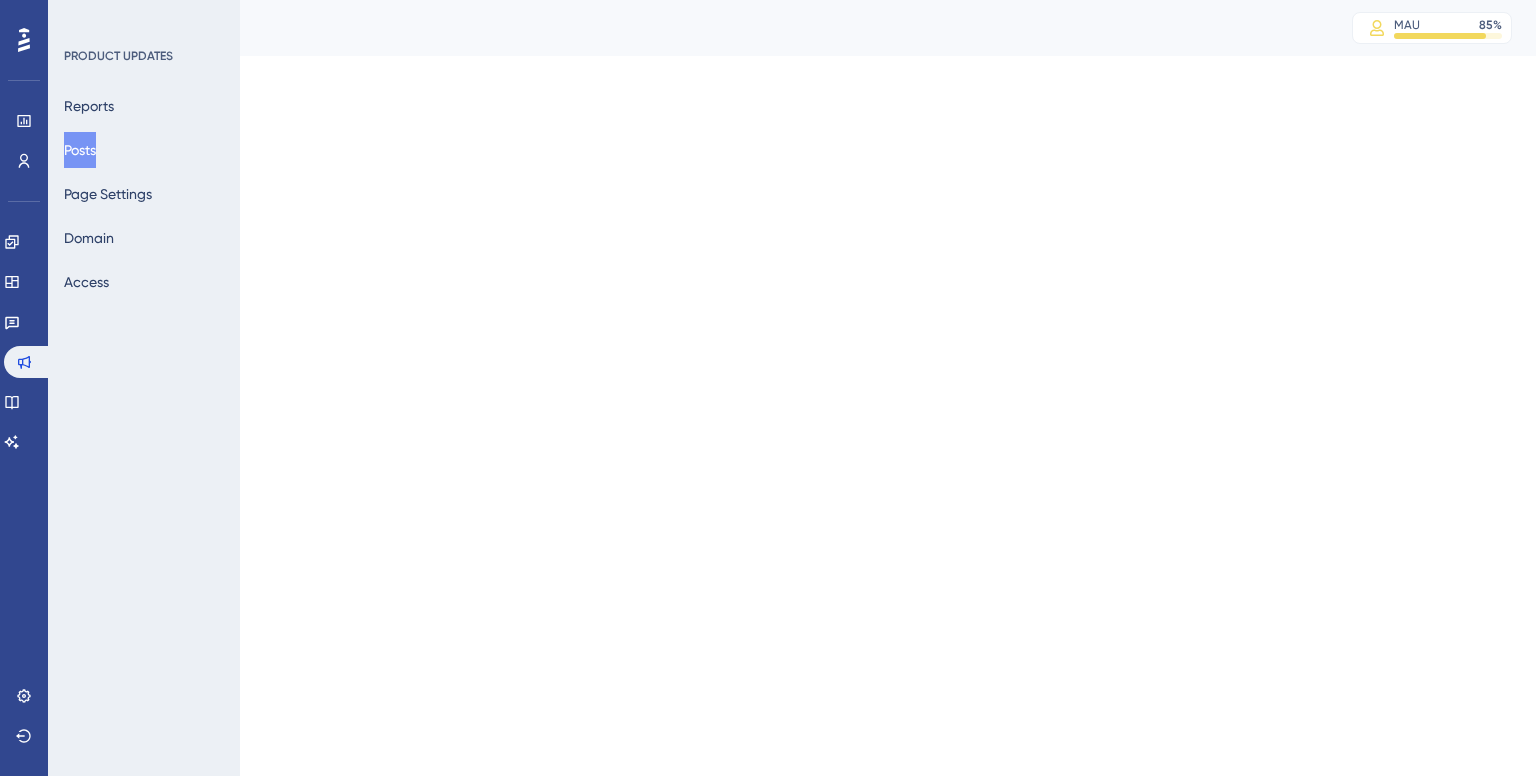 scroll, scrollTop: 0, scrollLeft: 0, axis: both 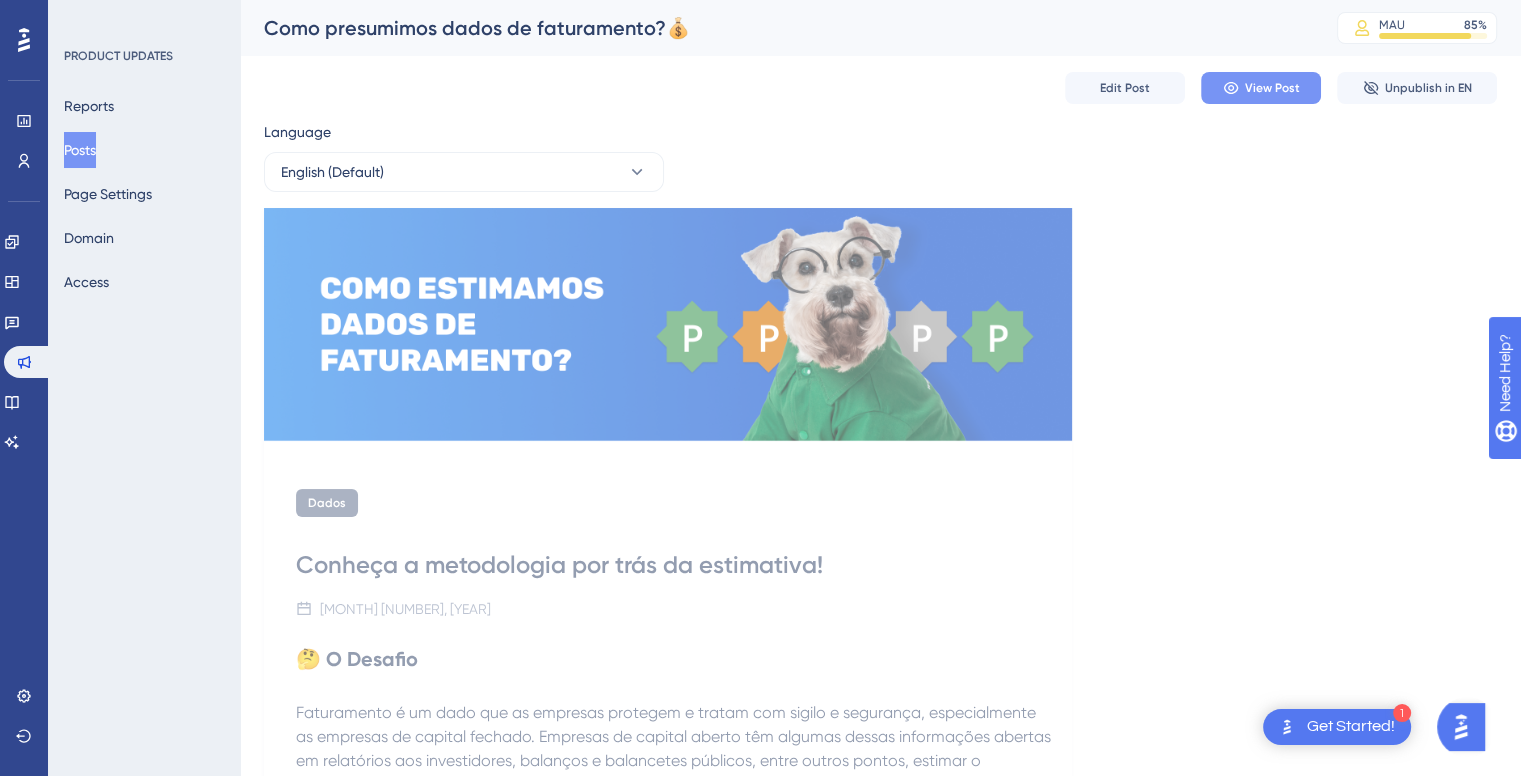 click on "View Post" at bounding box center (1272, 88) 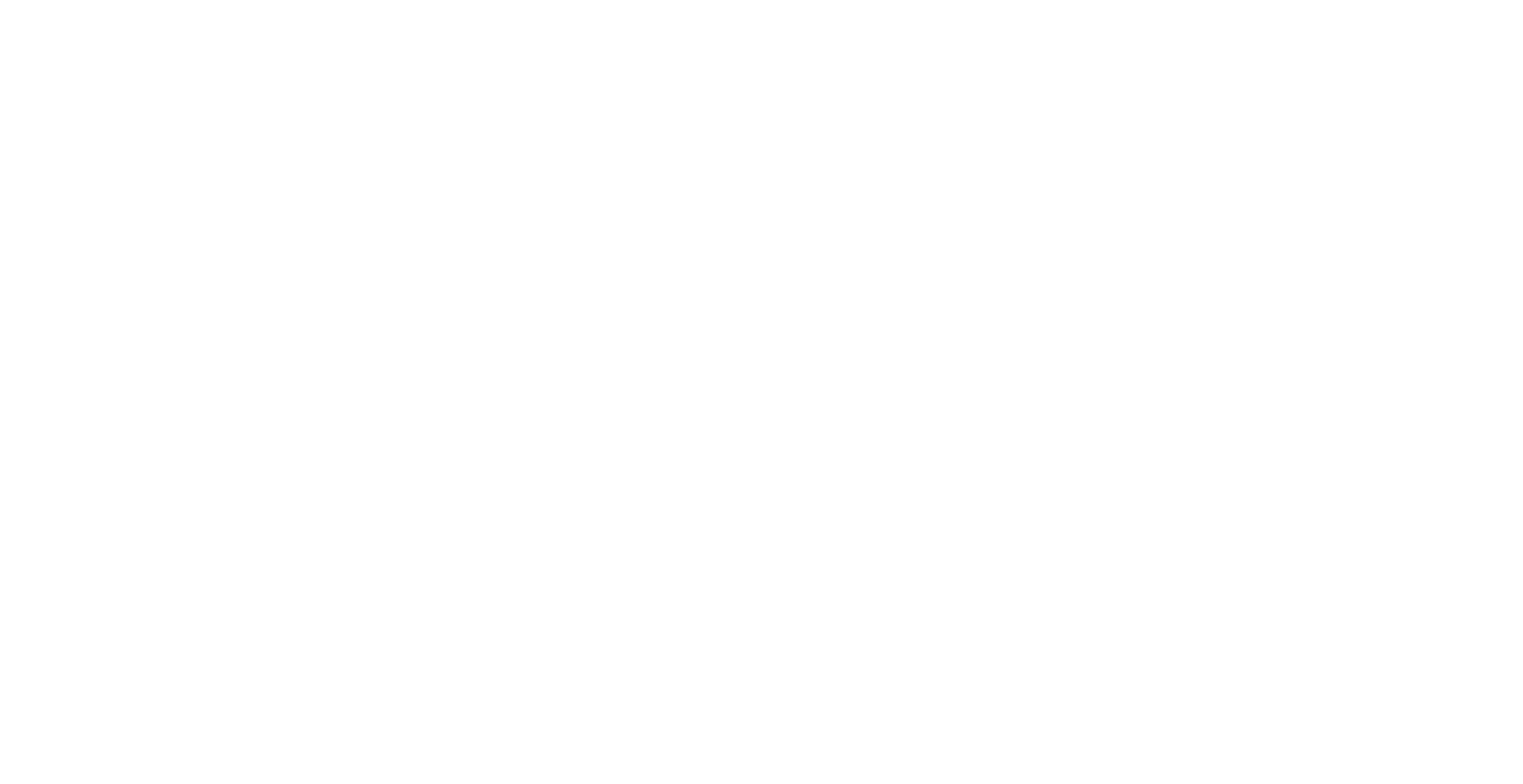 scroll, scrollTop: 0, scrollLeft: 0, axis: both 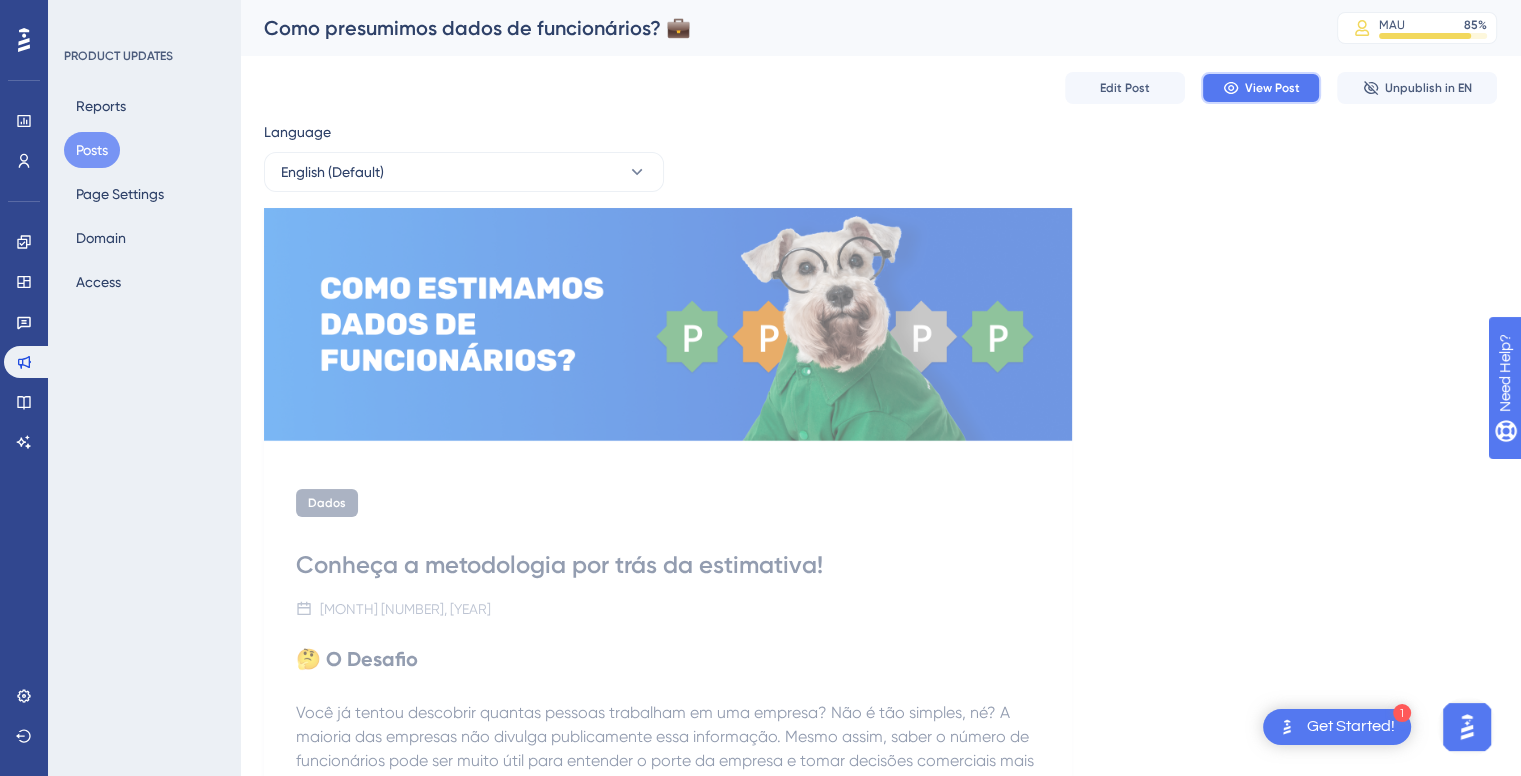 click on "View Post" at bounding box center [1272, 88] 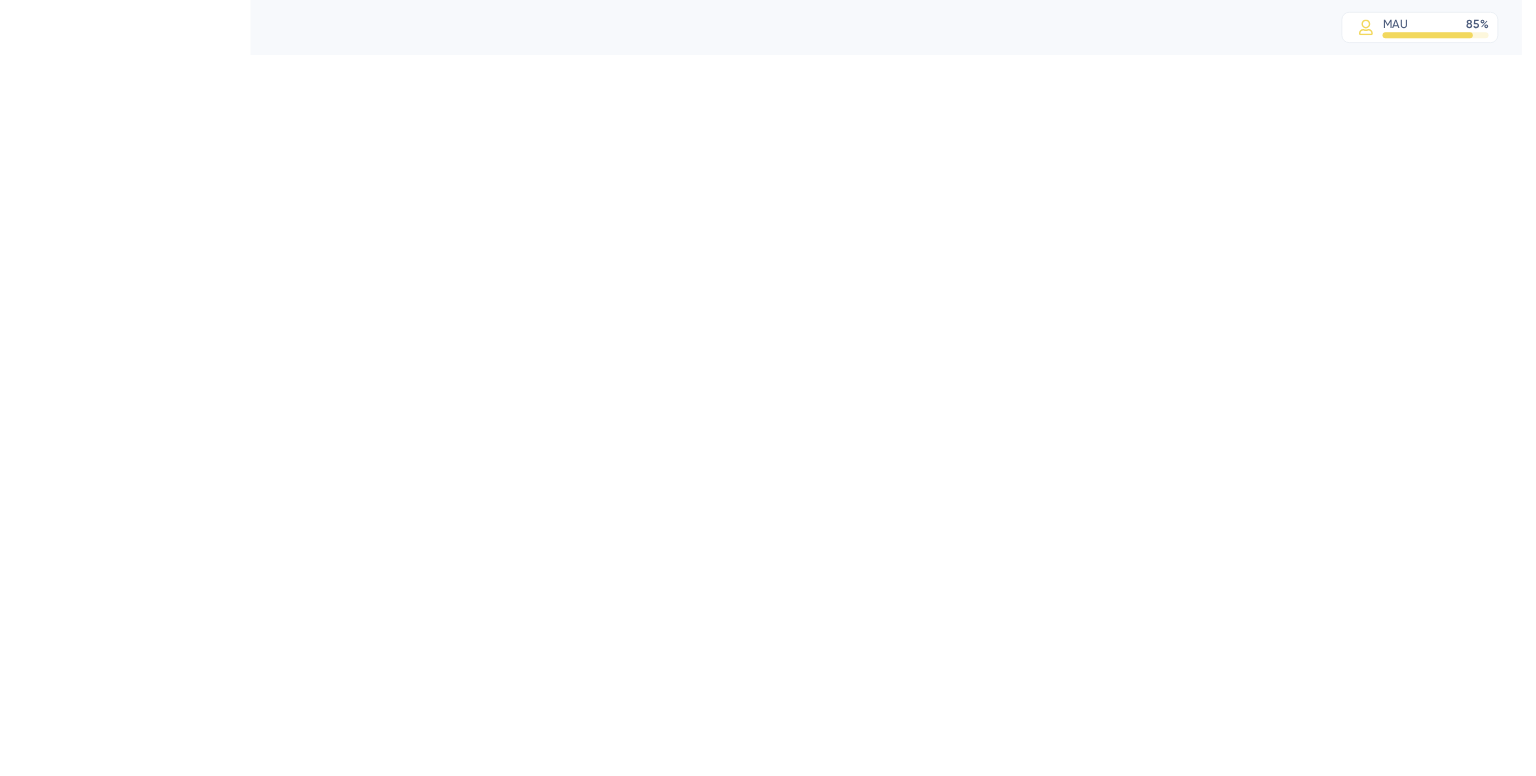 scroll, scrollTop: 0, scrollLeft: 0, axis: both 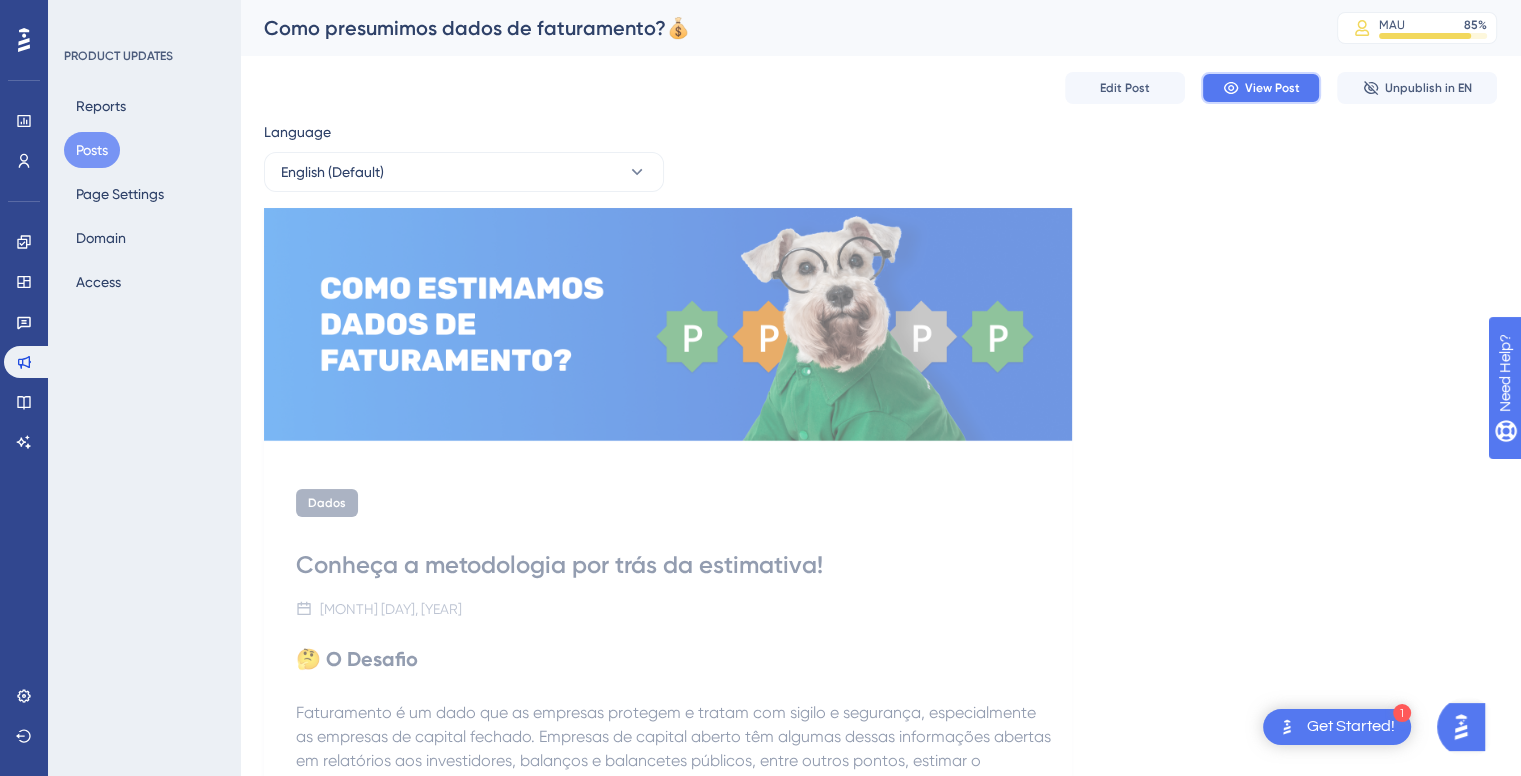 click on "View Post" at bounding box center (1261, 88) 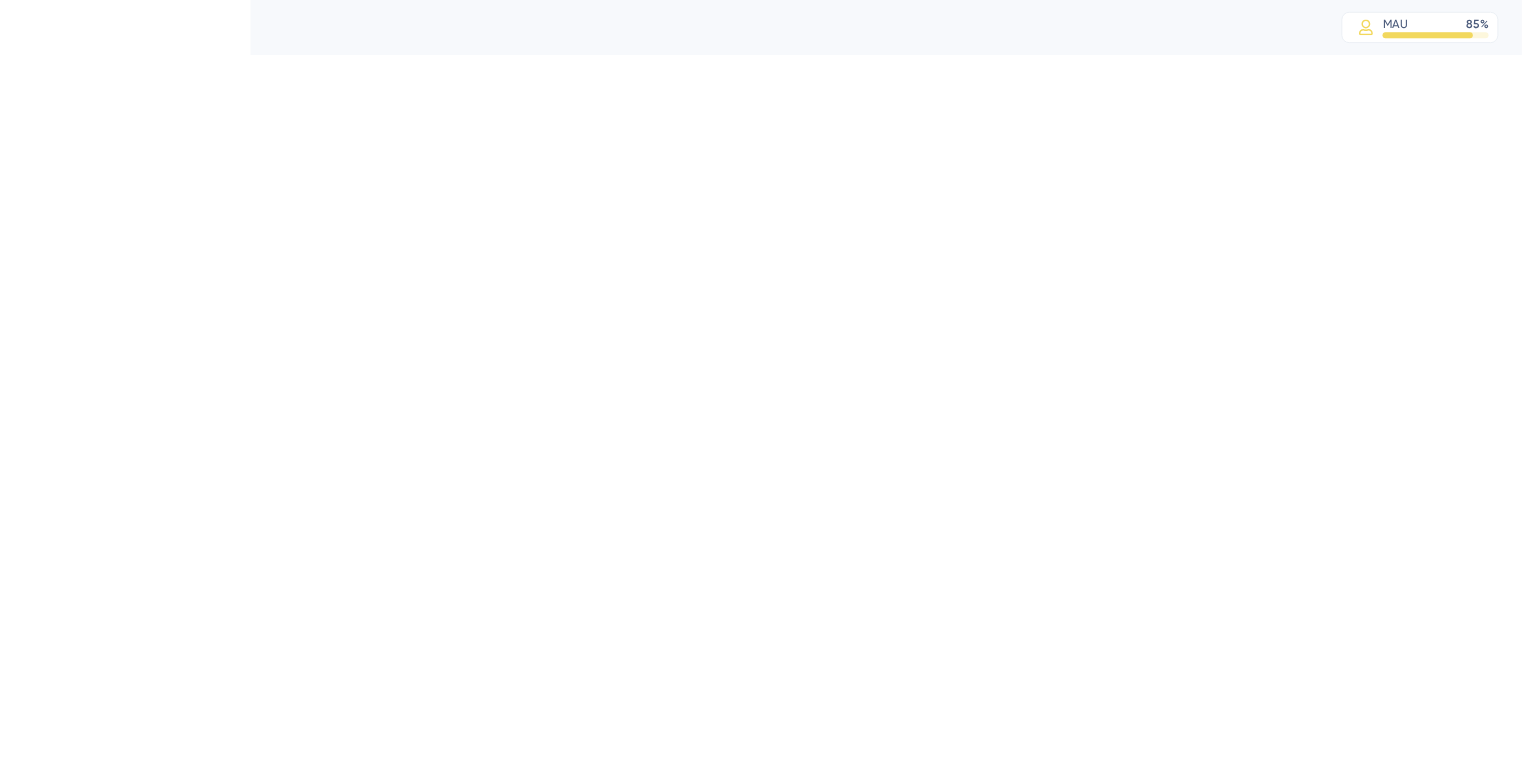 scroll, scrollTop: 0, scrollLeft: 0, axis: both 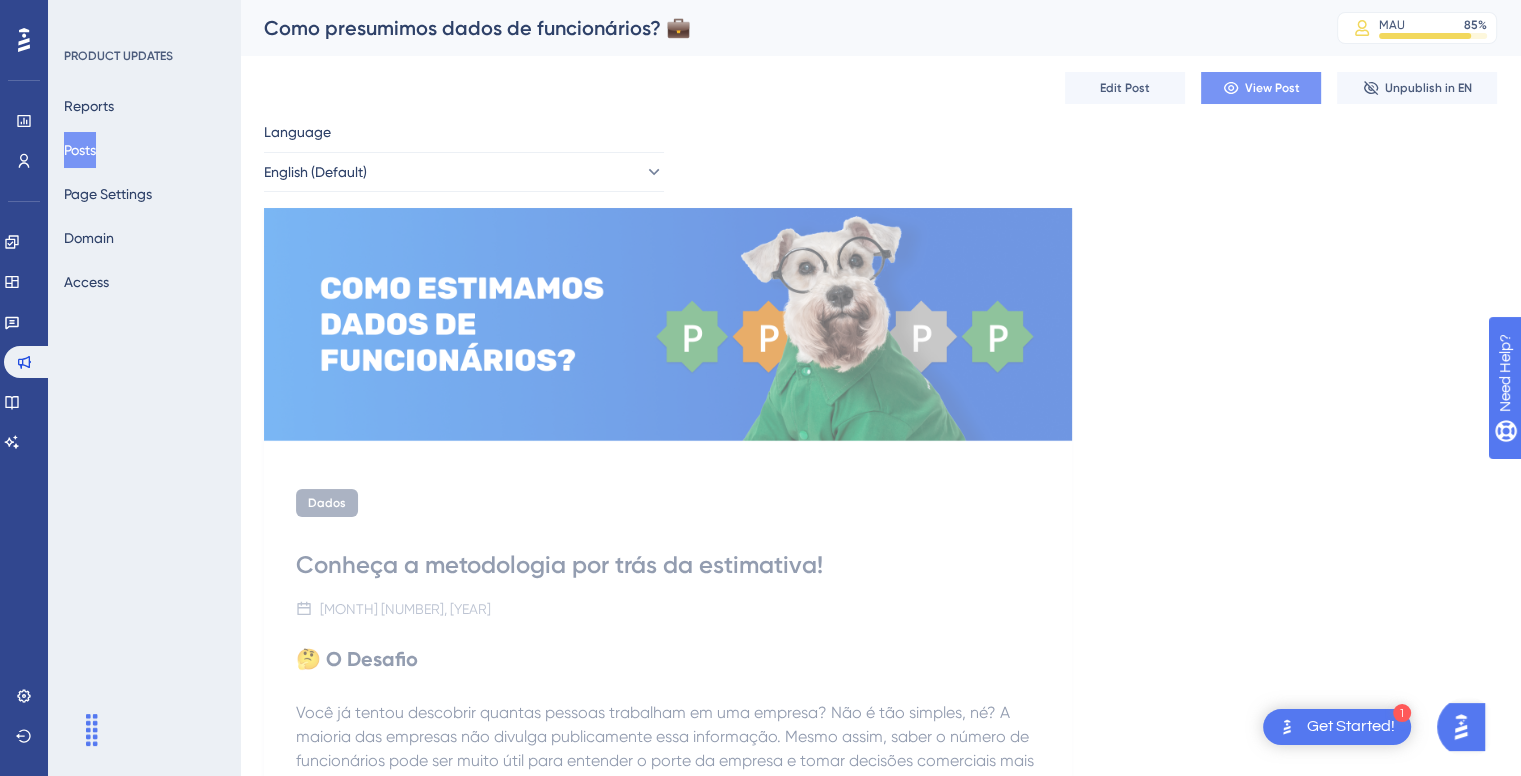 click on "View Post" at bounding box center [1272, 88] 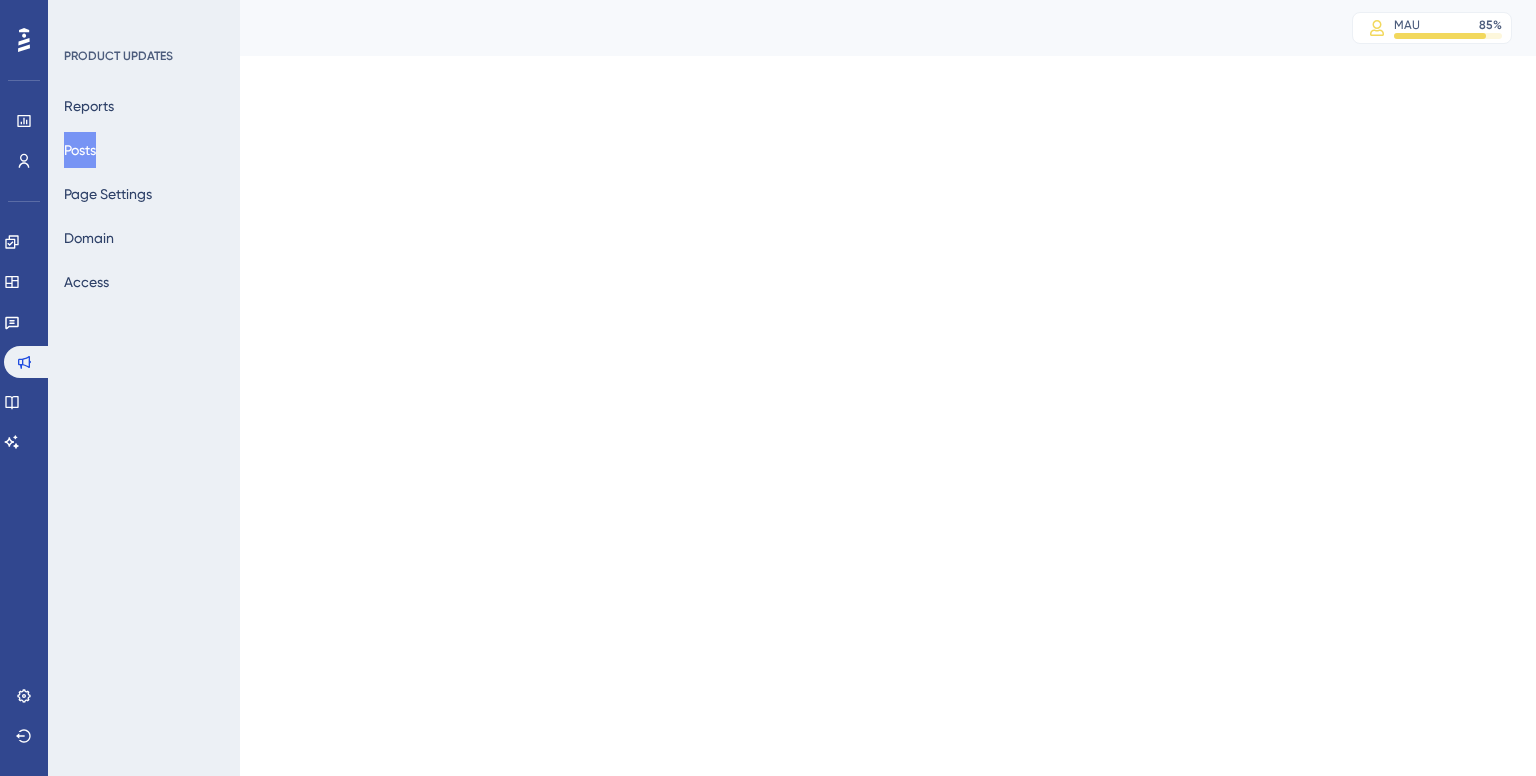 scroll, scrollTop: 0, scrollLeft: 0, axis: both 